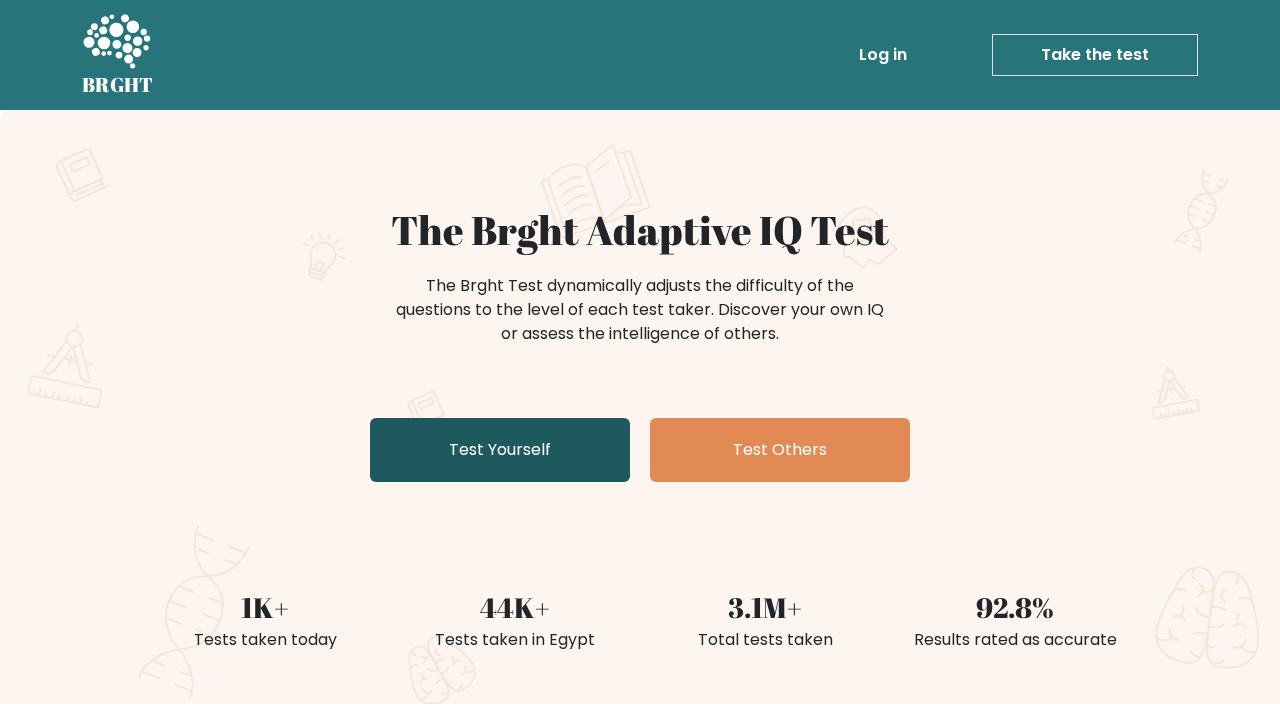 scroll, scrollTop: 0, scrollLeft: 0, axis: both 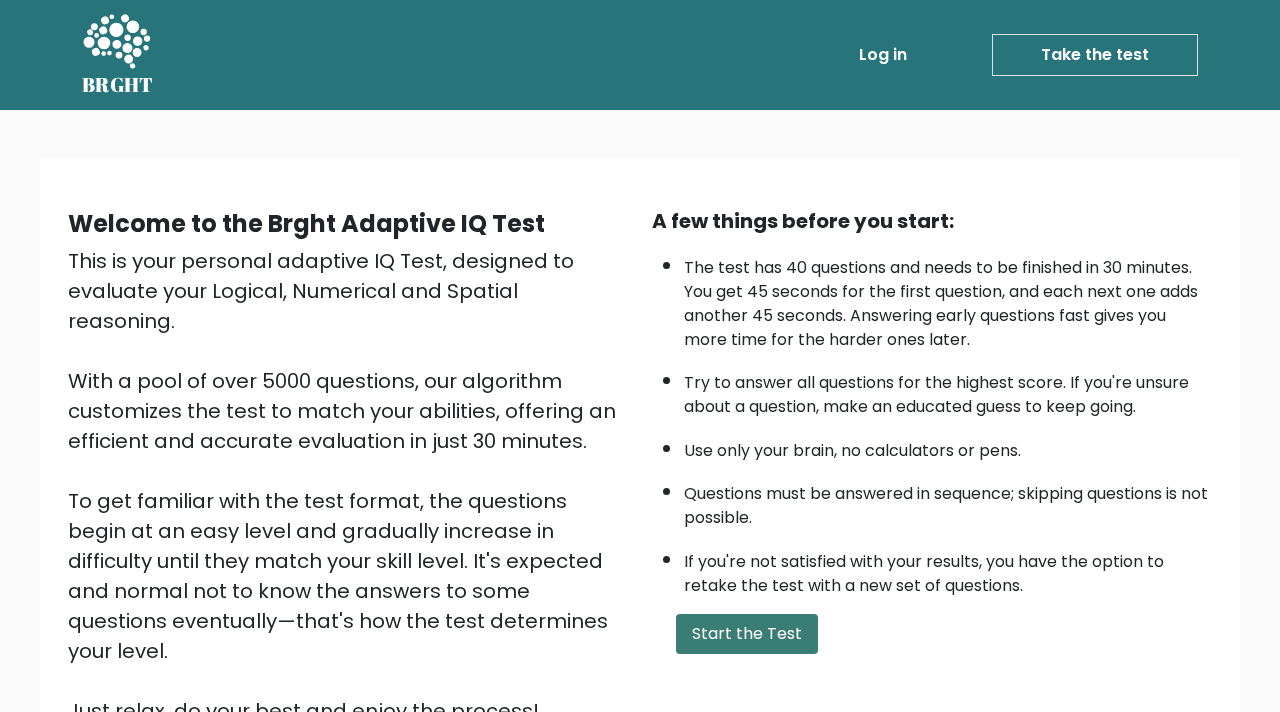 click on "Start the Test" at bounding box center [747, 634] 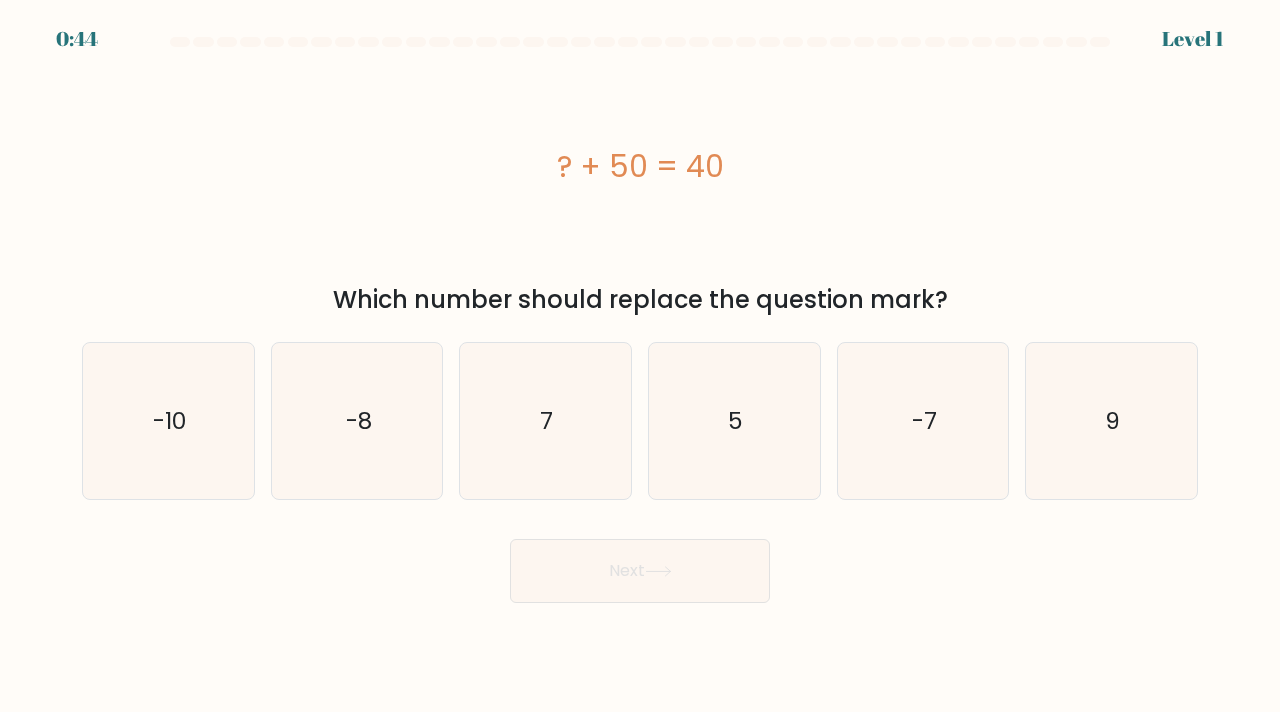 scroll, scrollTop: 0, scrollLeft: 0, axis: both 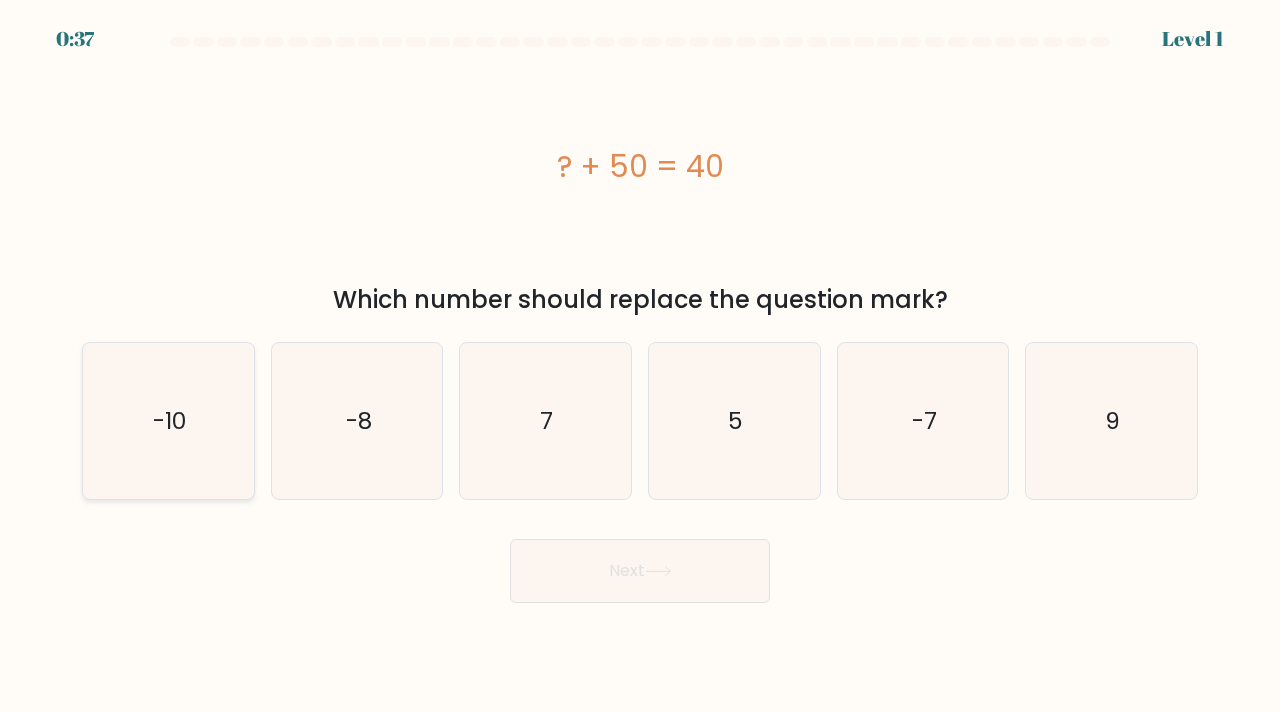 click on "-10" at bounding box center (168, 421) 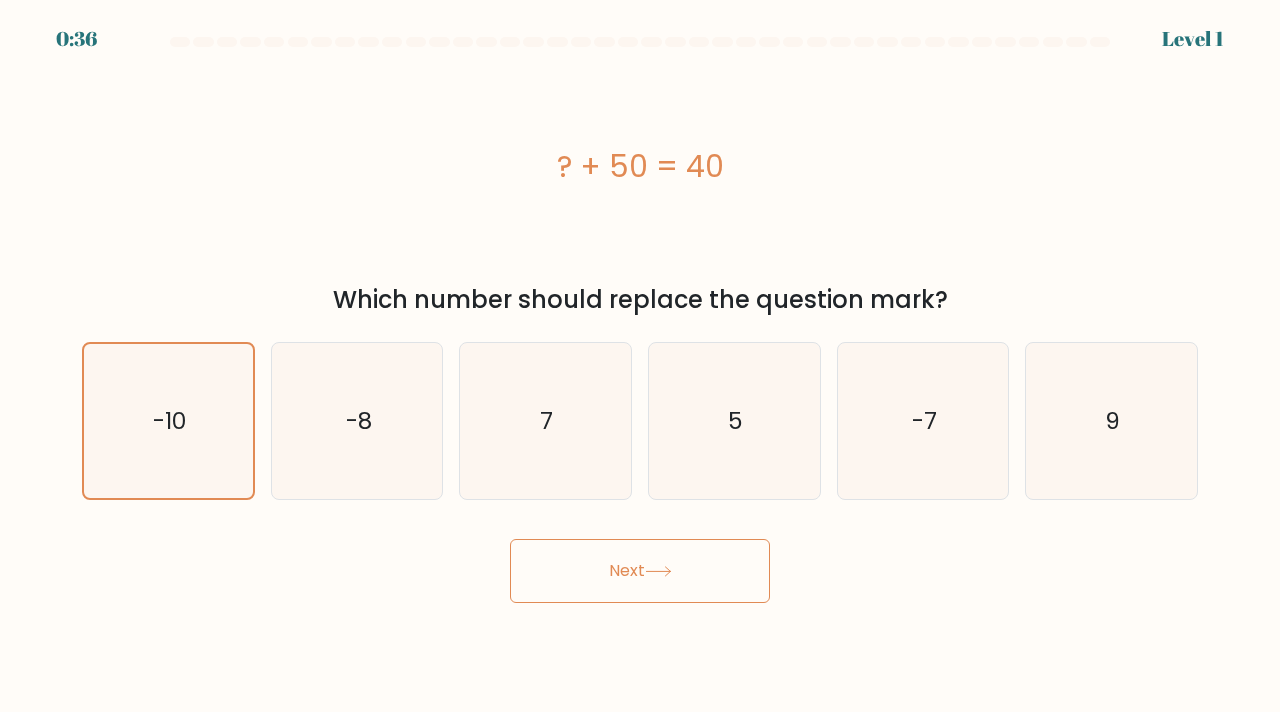 click on "Next" at bounding box center (640, 571) 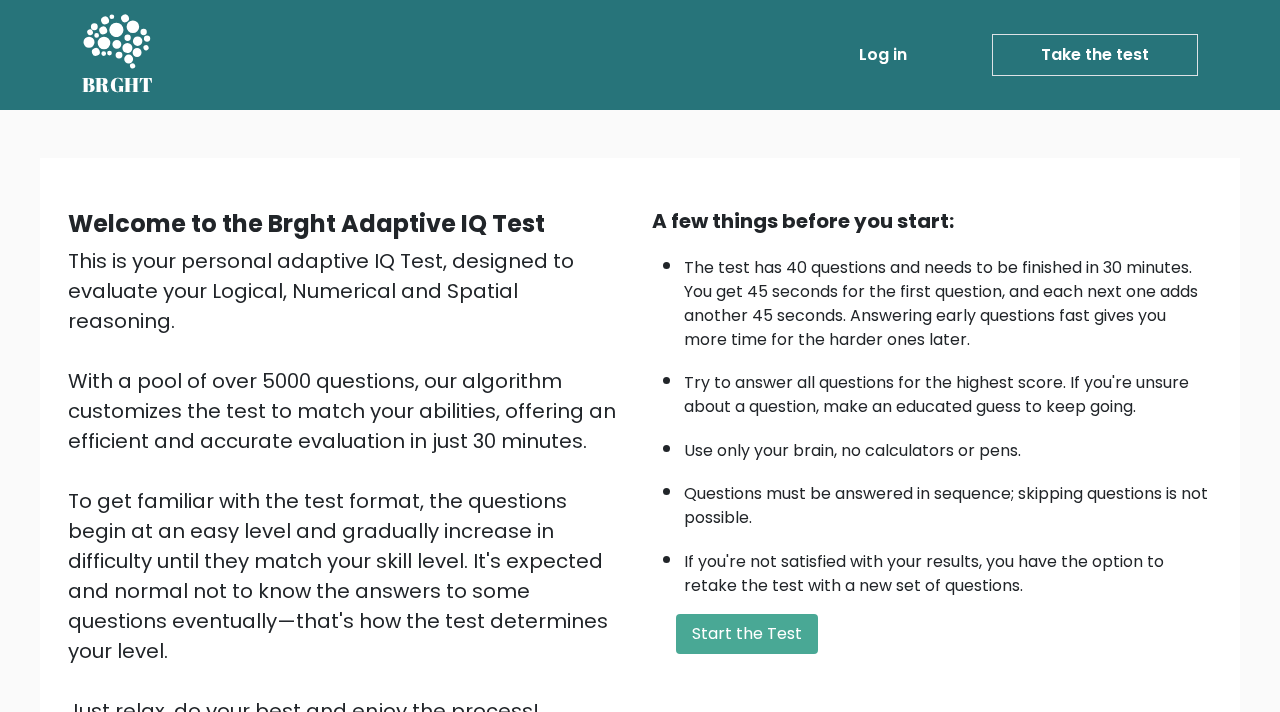 scroll, scrollTop: 0, scrollLeft: 0, axis: both 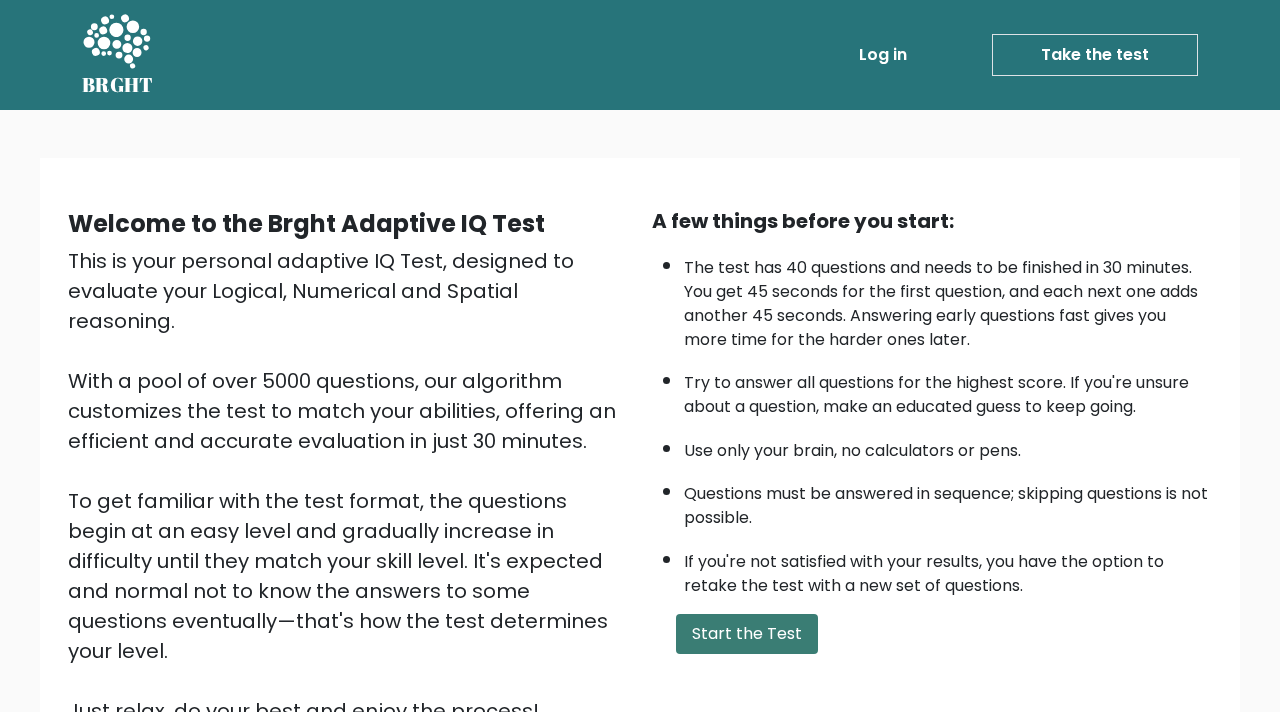 click on "Start the Test" at bounding box center (747, 634) 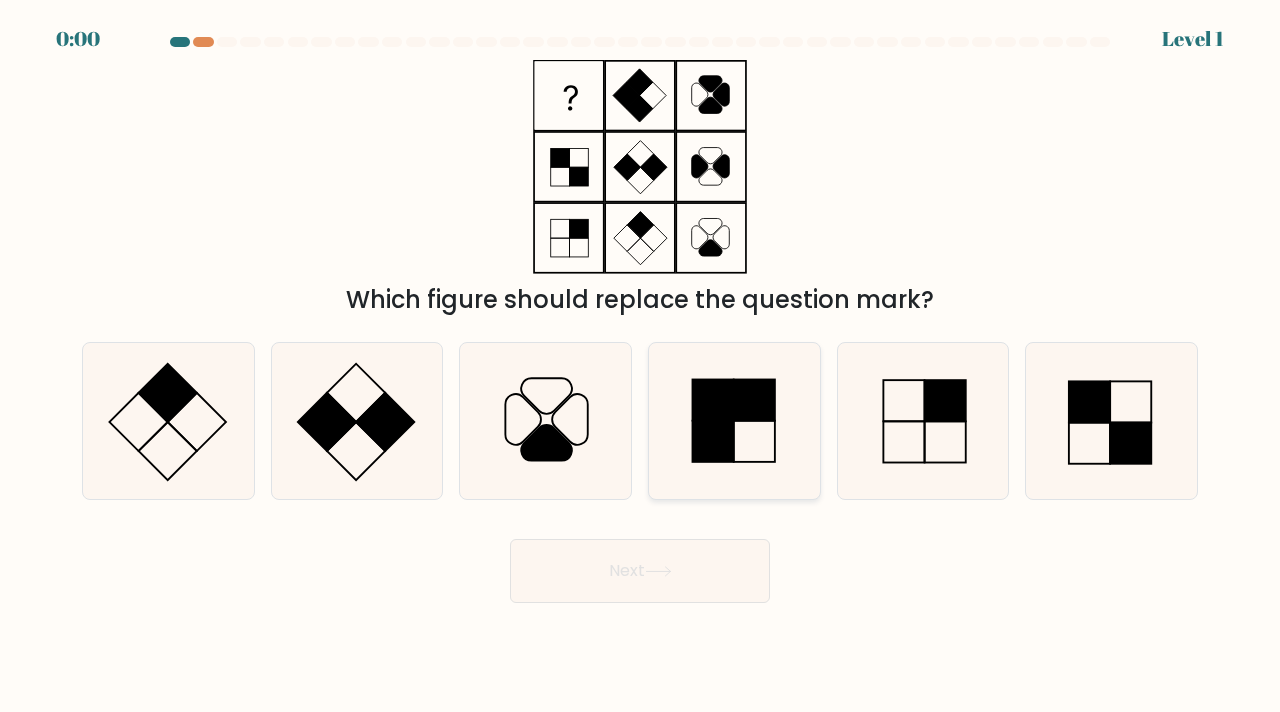 scroll, scrollTop: 0, scrollLeft: 0, axis: both 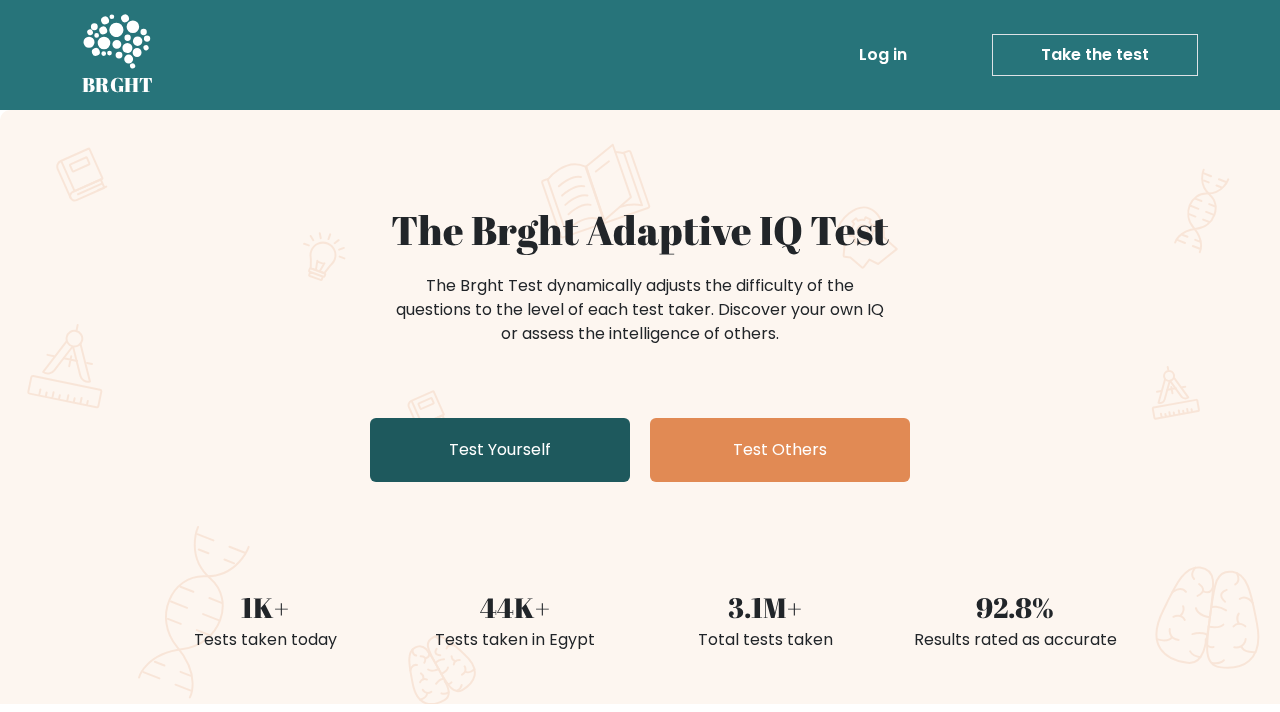 click on "Test Yourself" at bounding box center [500, 450] 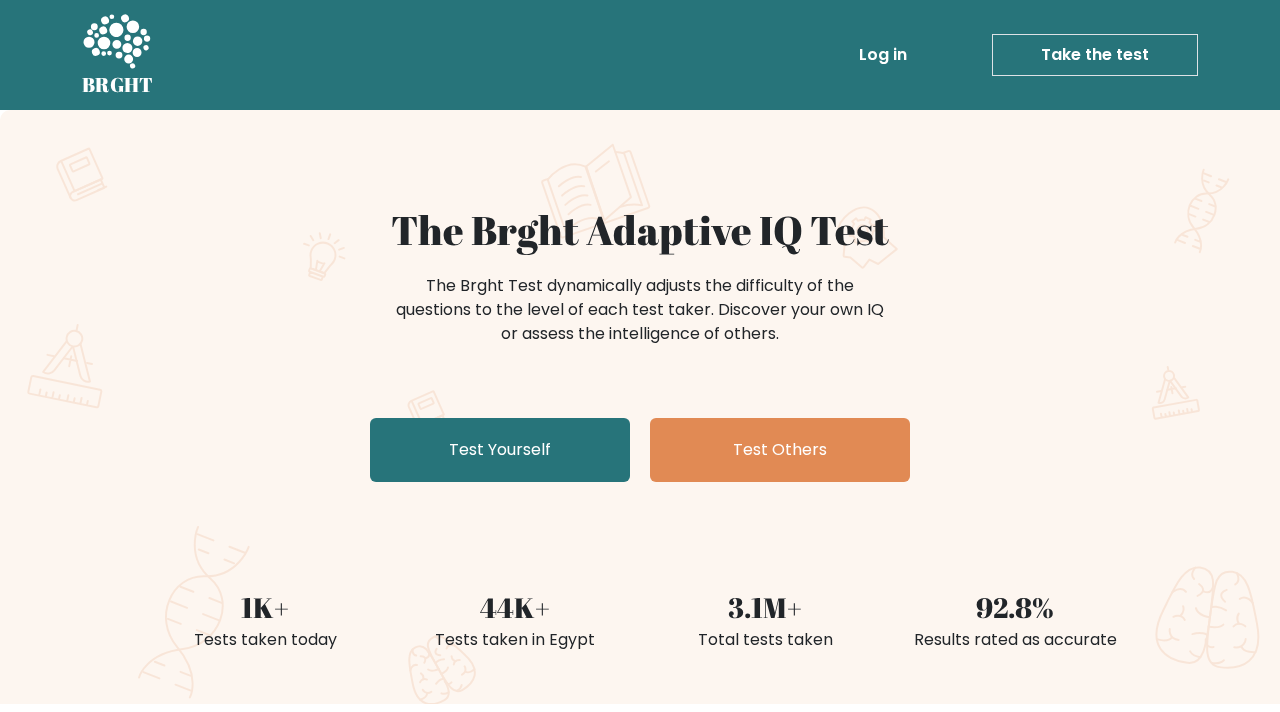 click on "Log in" at bounding box center (883, 55) 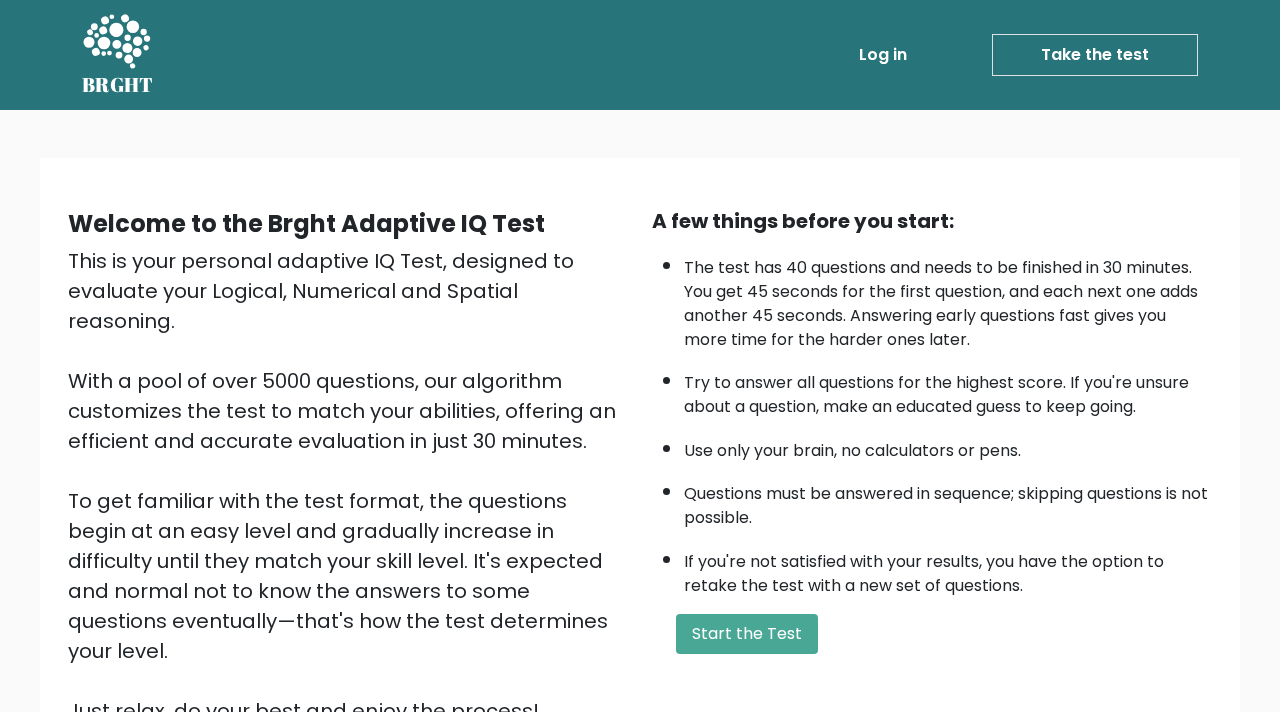 scroll, scrollTop: 204, scrollLeft: 0, axis: vertical 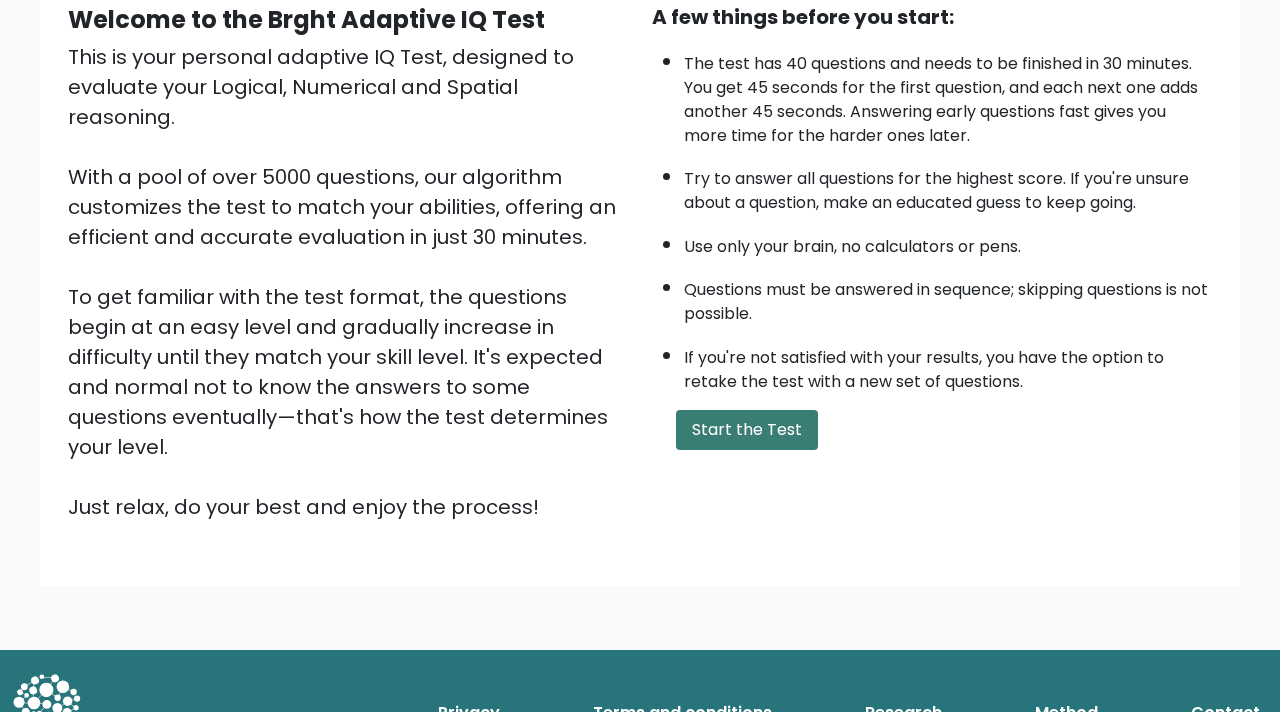 click on "Start the Test" at bounding box center [747, 430] 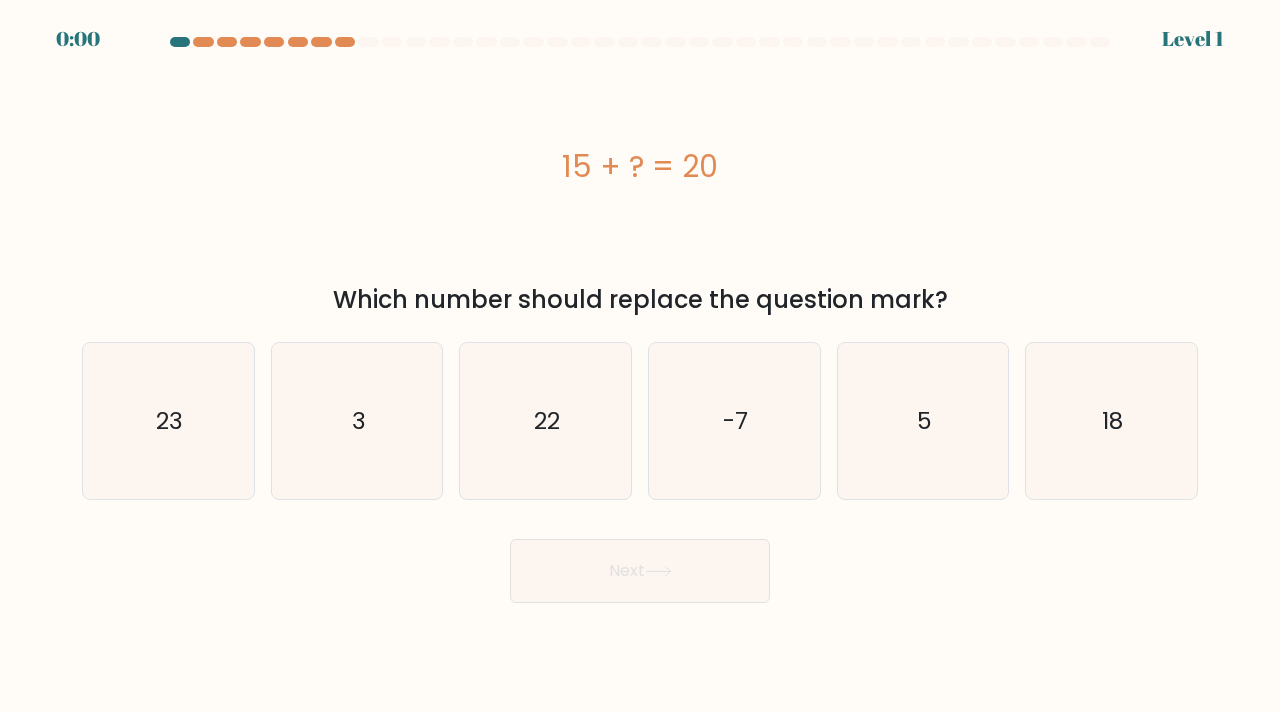 scroll, scrollTop: 0, scrollLeft: 0, axis: both 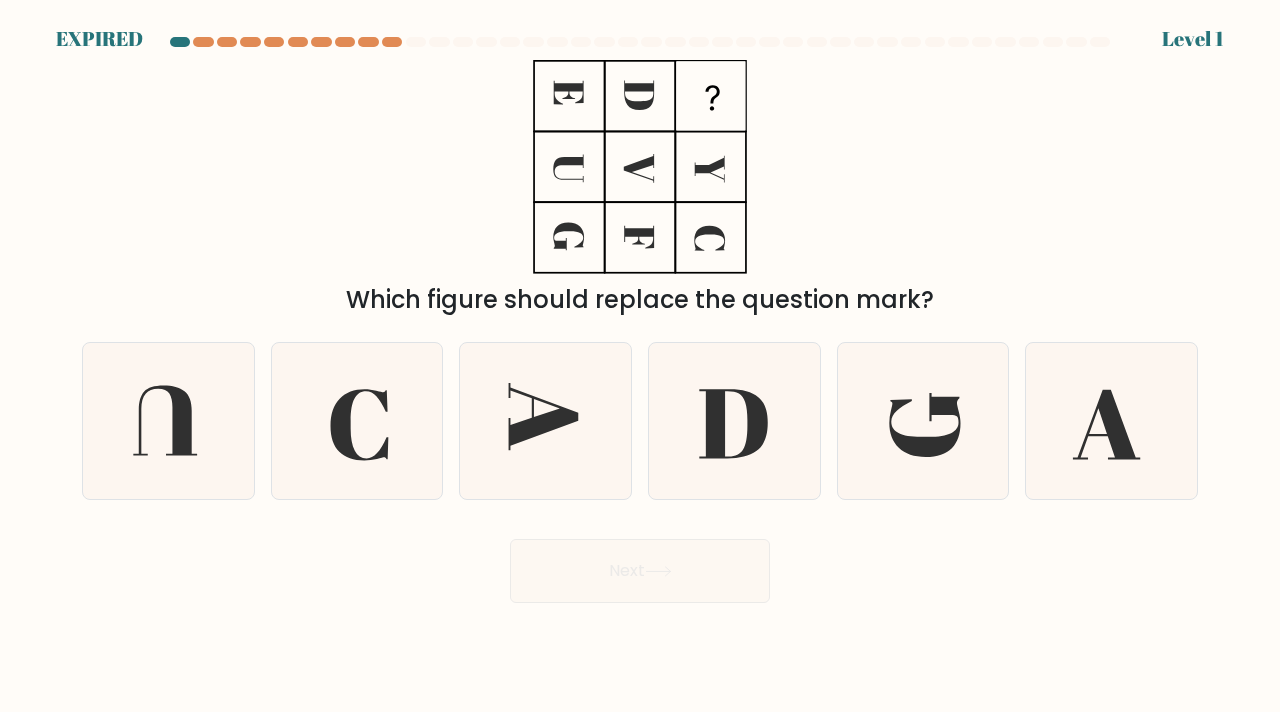 click at bounding box center (180, 42) 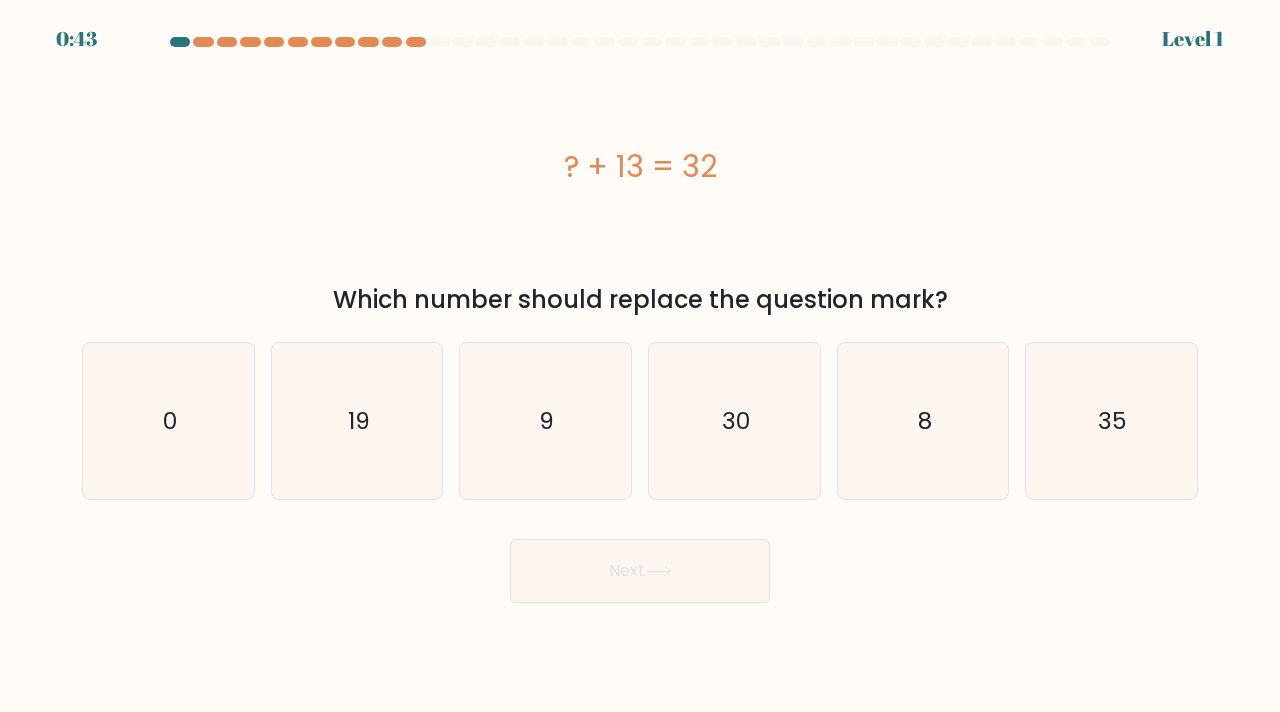 scroll, scrollTop: 0, scrollLeft: 0, axis: both 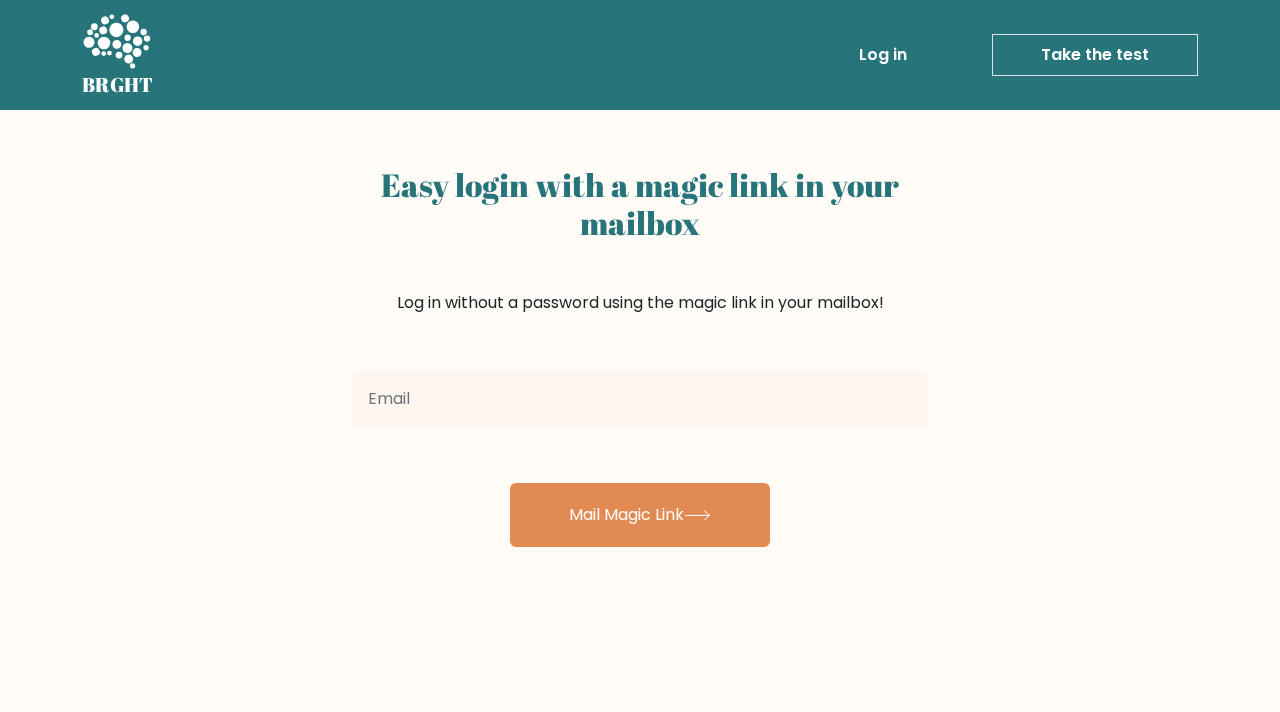 click at bounding box center [640, 399] 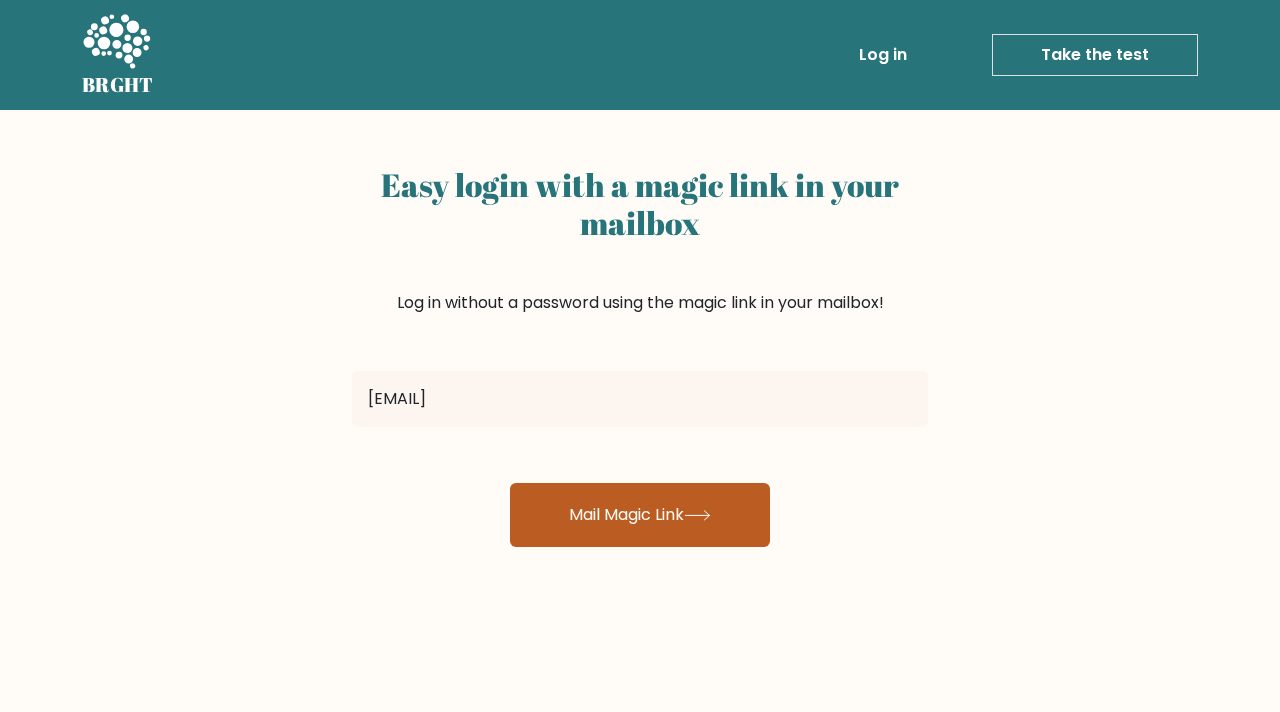 click on "Mail Magic Link" at bounding box center (640, 515) 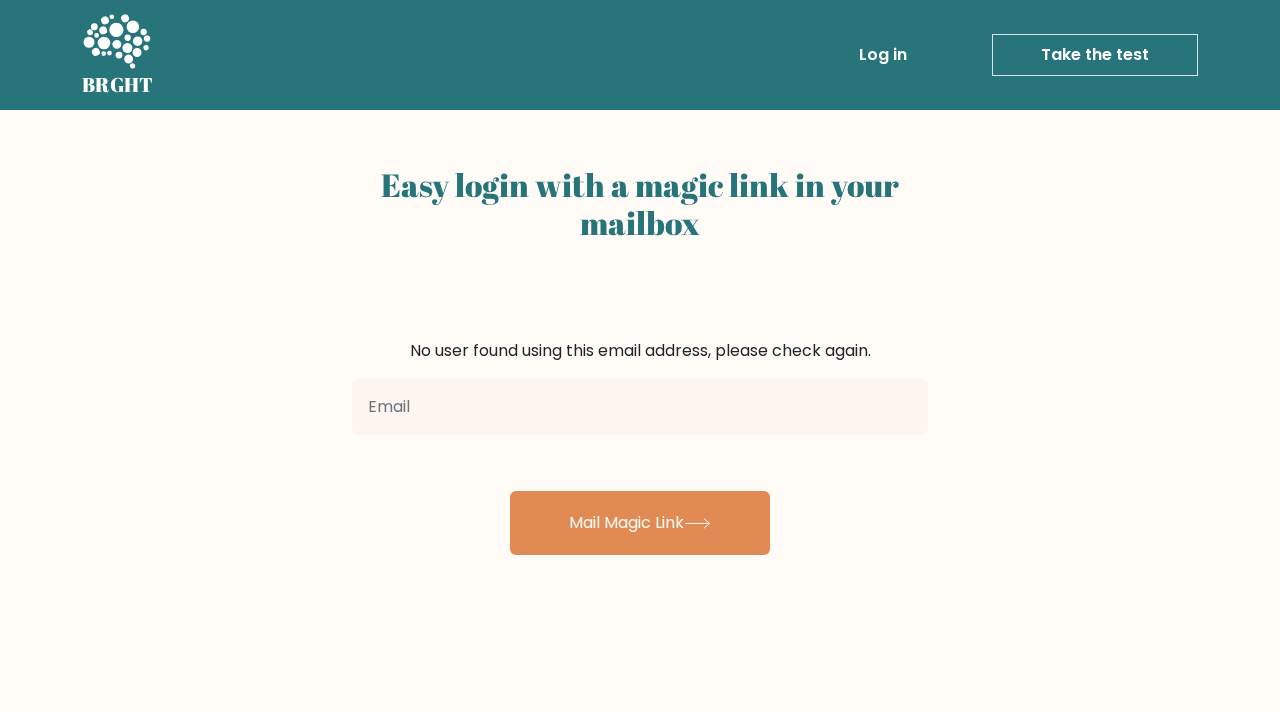 scroll, scrollTop: 0, scrollLeft: 0, axis: both 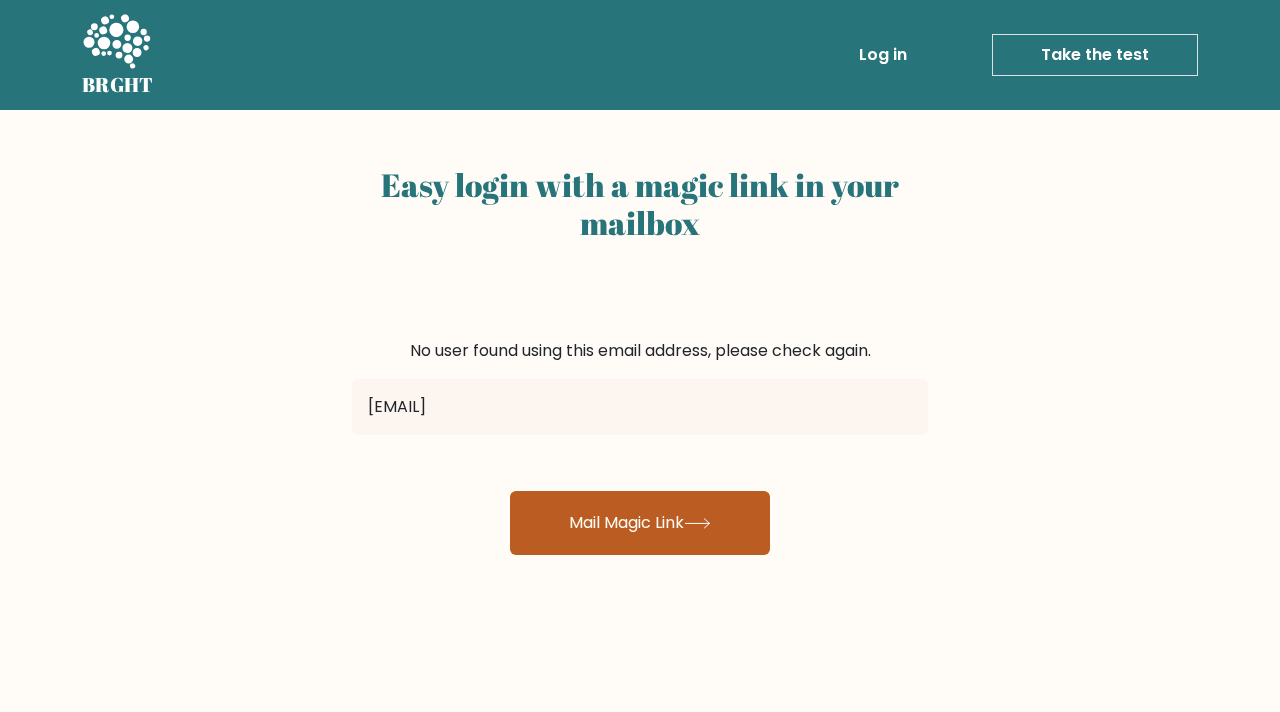 click on "Mail Magic Link" at bounding box center [640, 523] 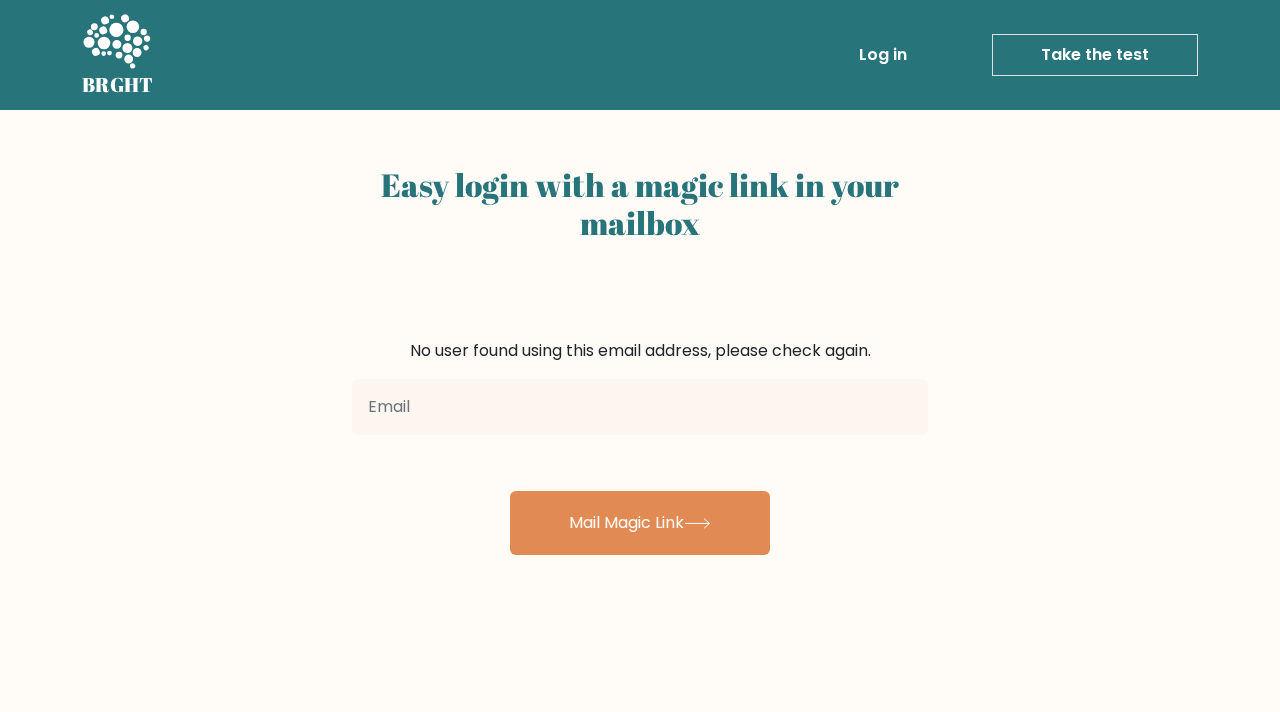 scroll, scrollTop: 0, scrollLeft: 0, axis: both 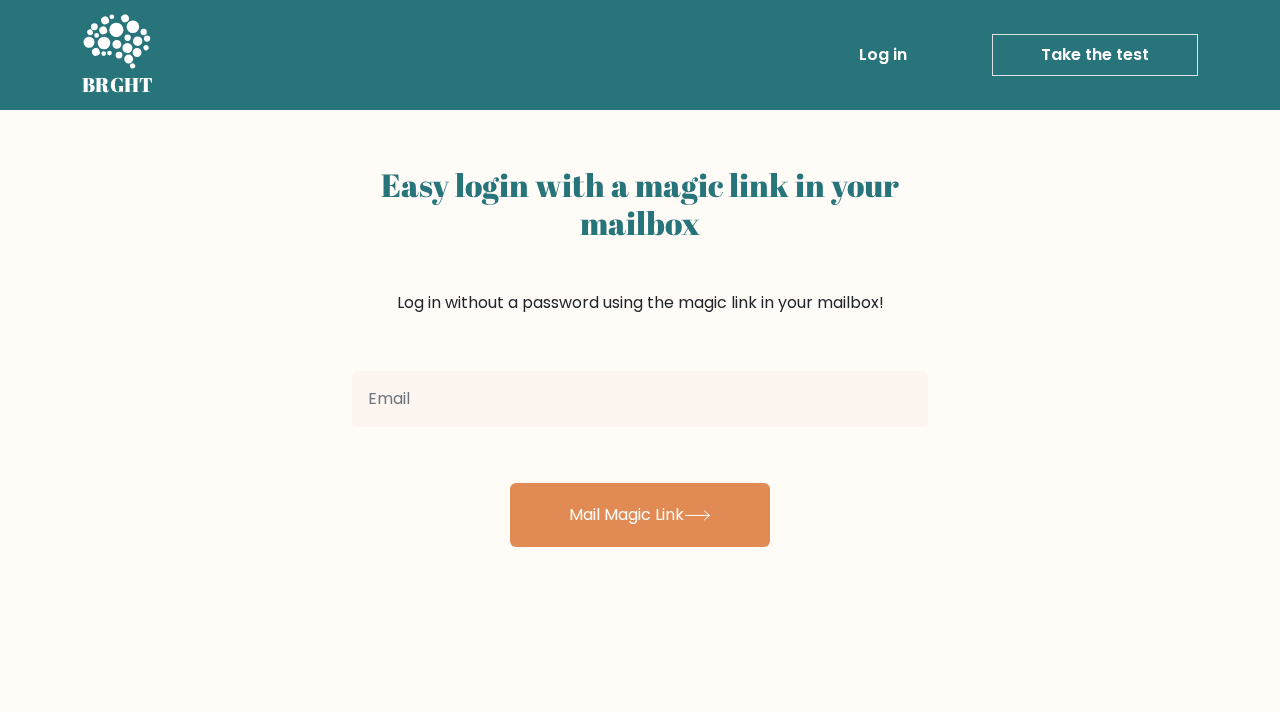 click on "Take the test" at bounding box center [1095, 55] 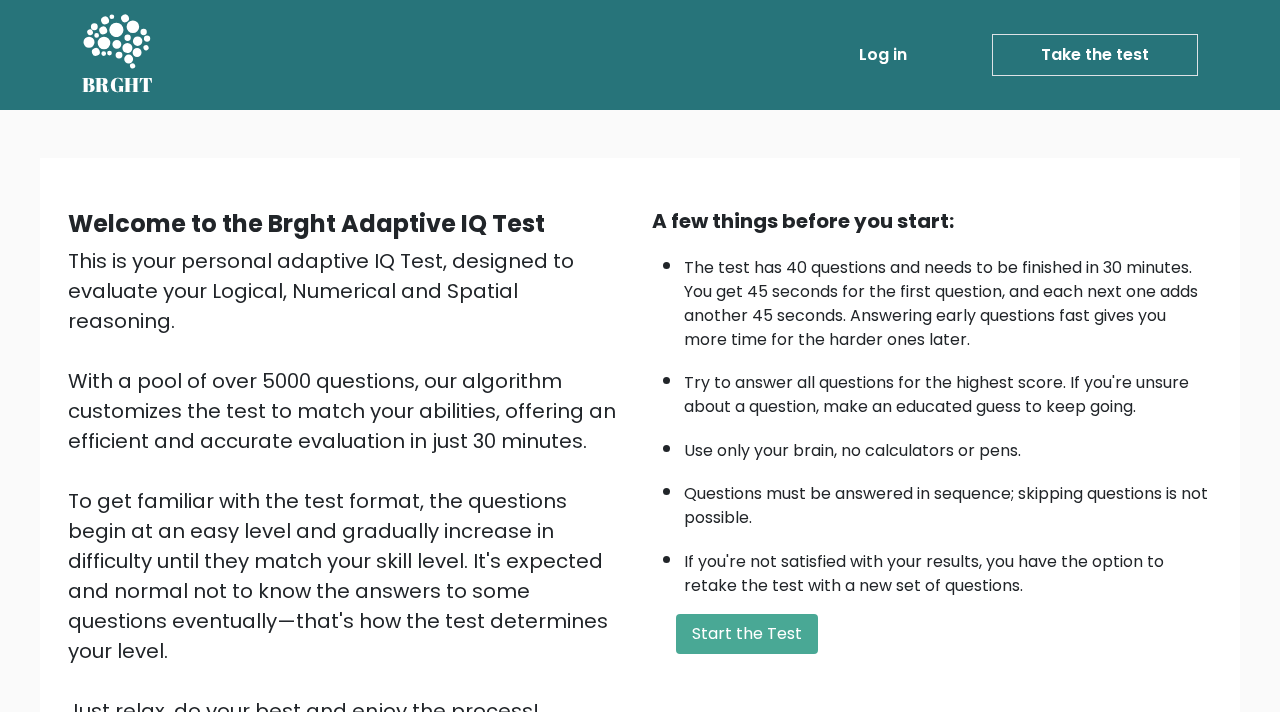 scroll, scrollTop: 204, scrollLeft: 0, axis: vertical 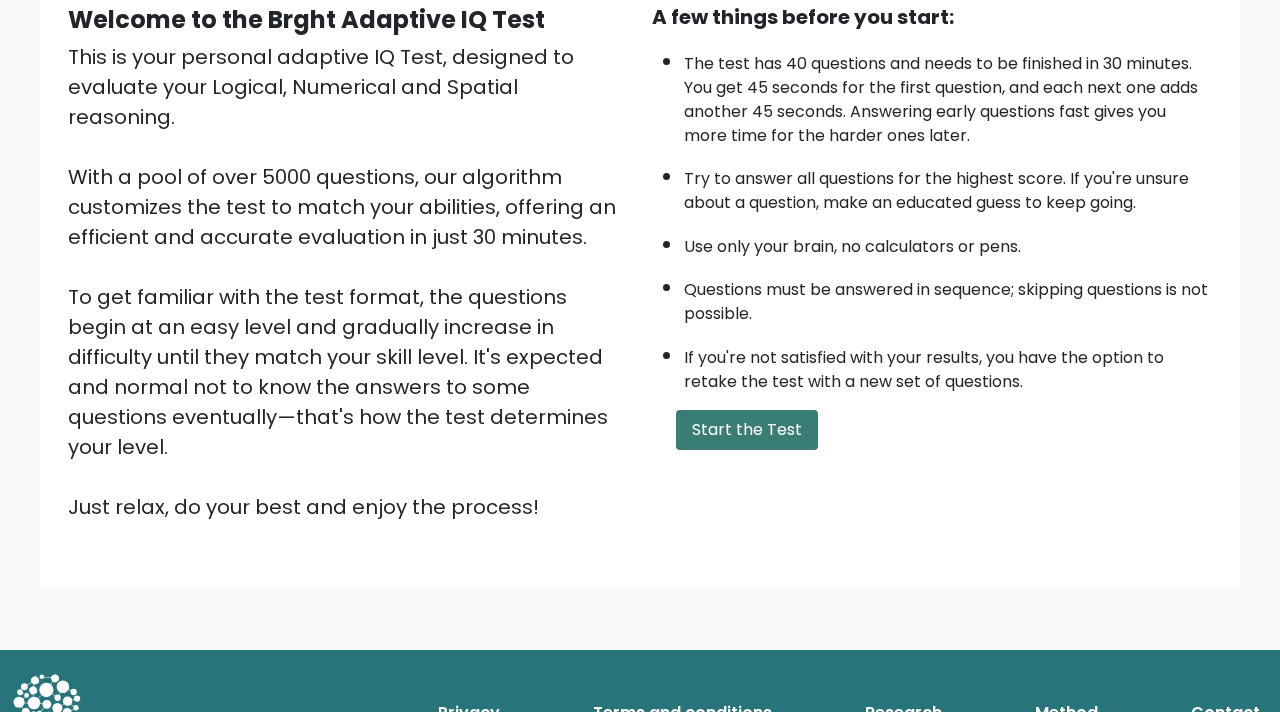 click on "Start the Test" at bounding box center [747, 430] 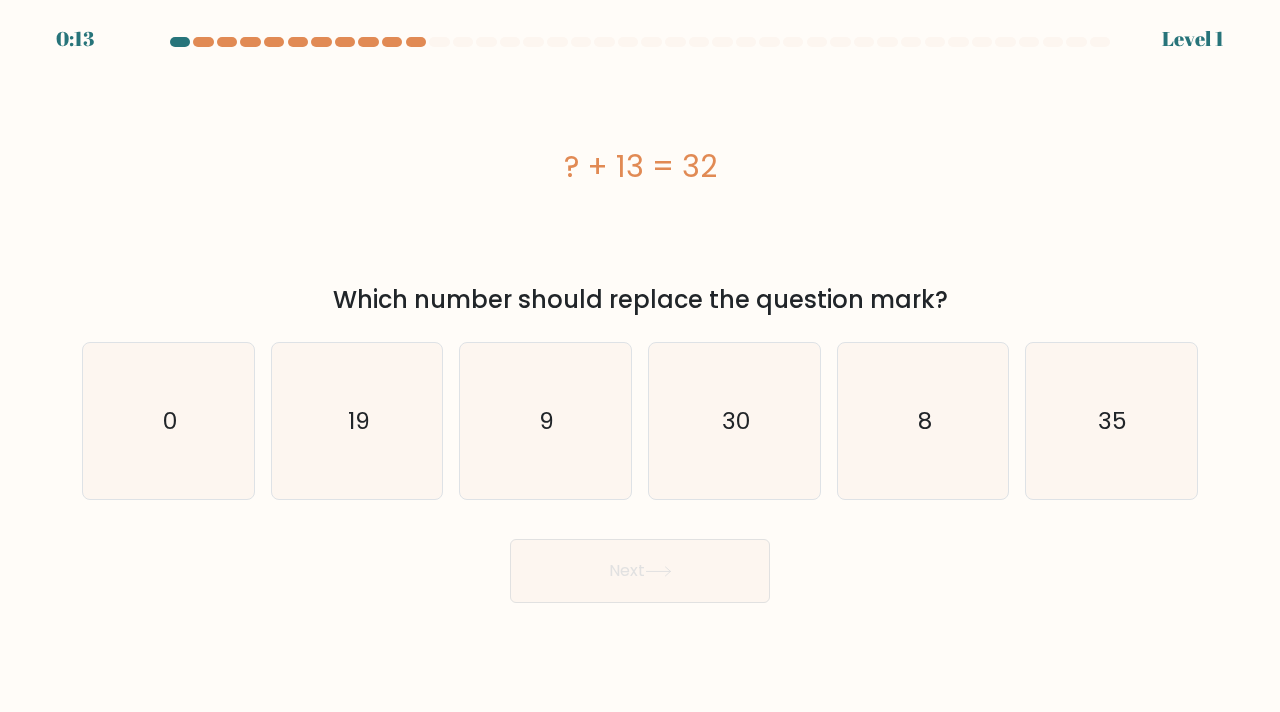 scroll, scrollTop: 0, scrollLeft: 0, axis: both 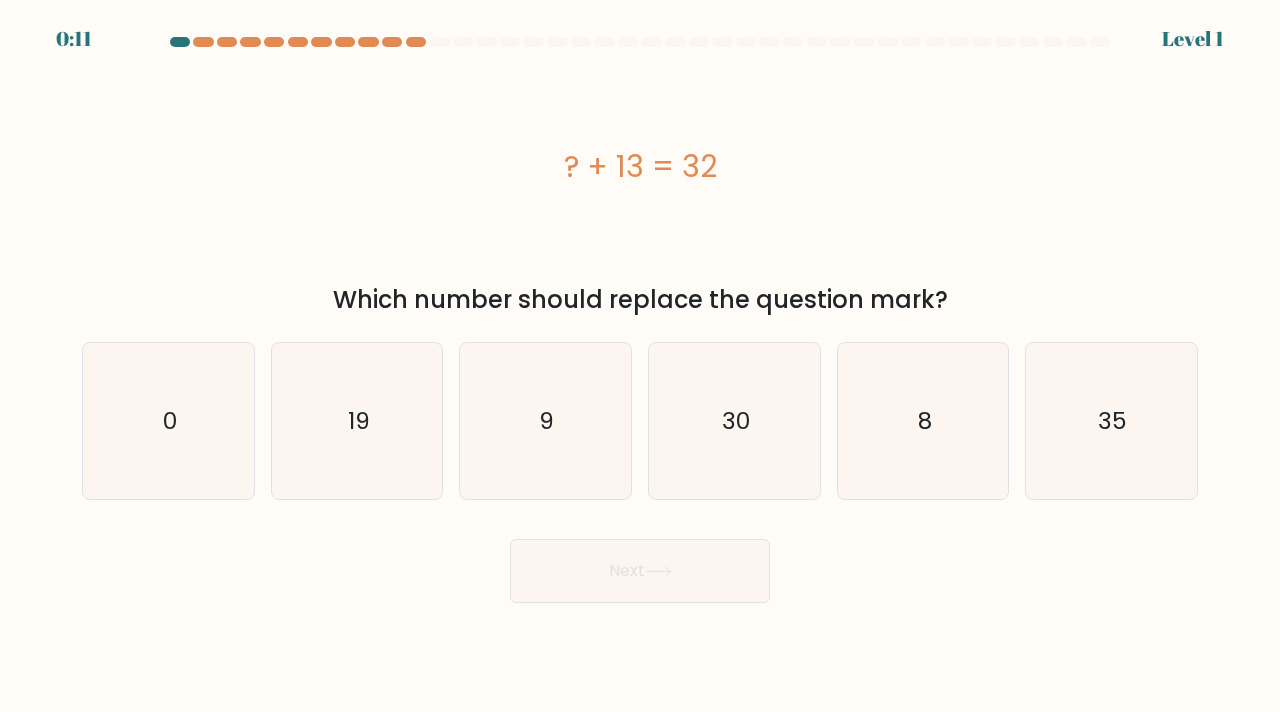 click at bounding box center (640, 46) 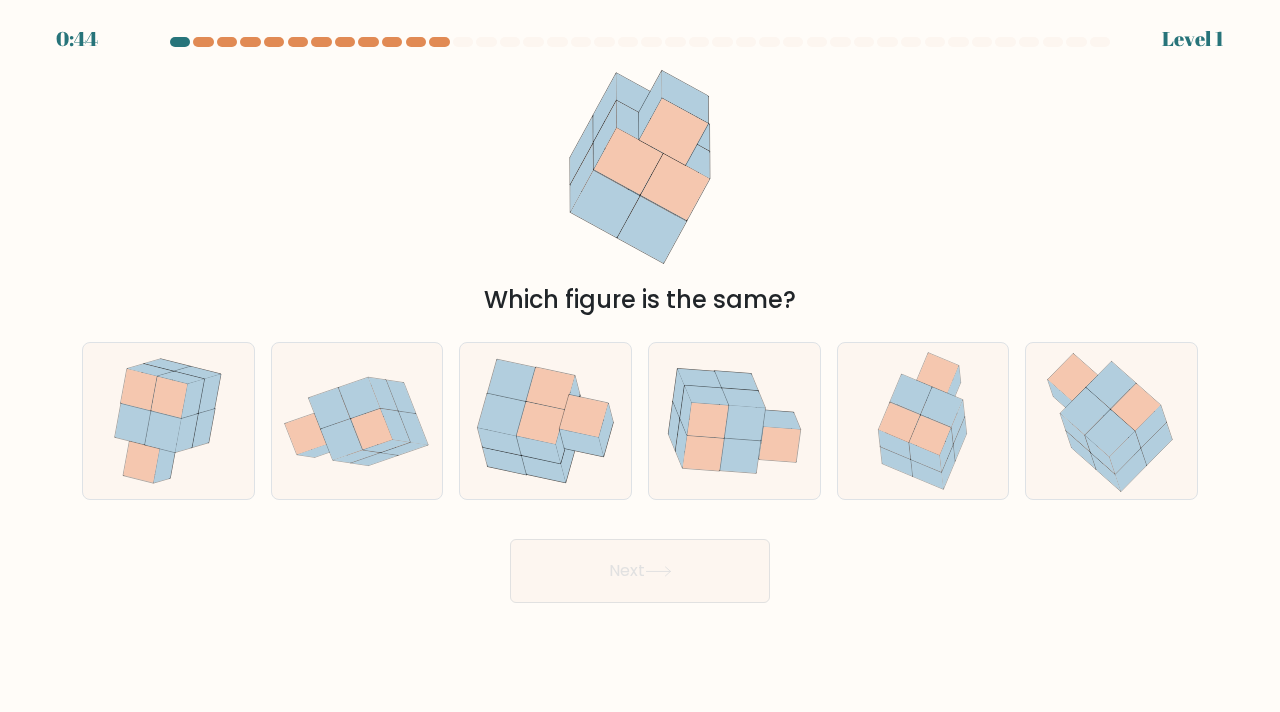 scroll, scrollTop: 0, scrollLeft: 0, axis: both 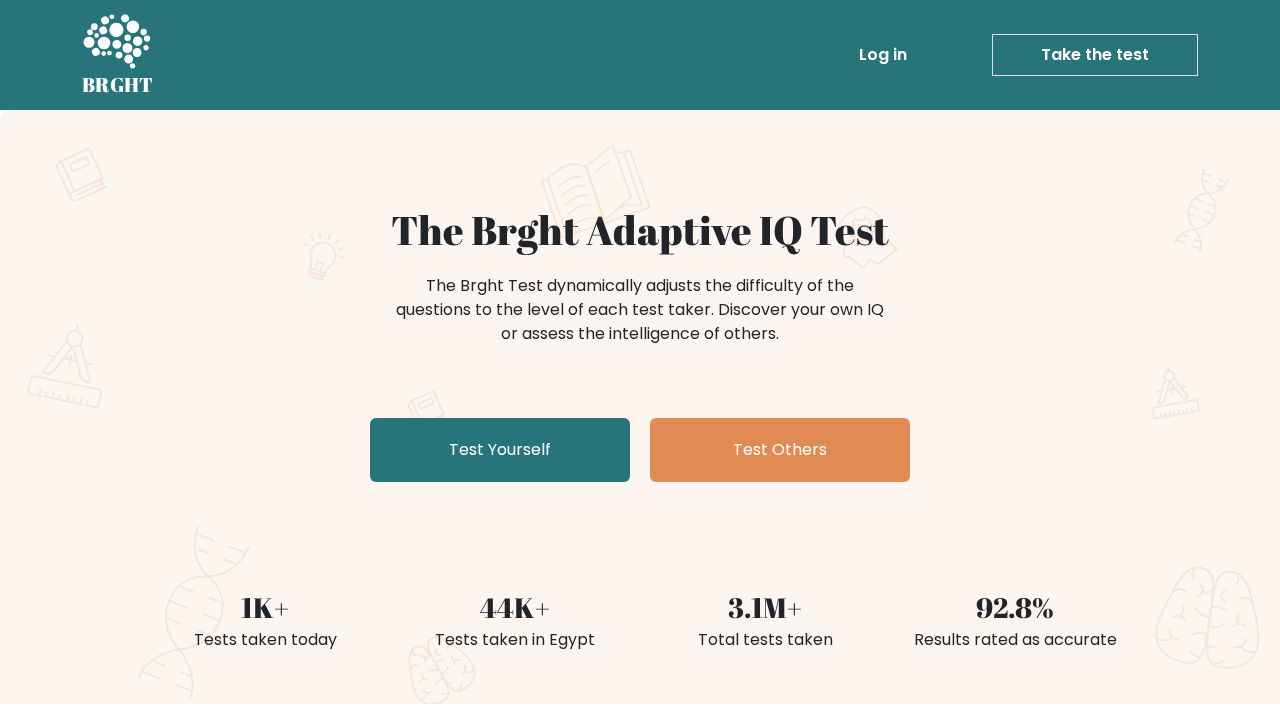 click on "Take the test" at bounding box center [1095, 55] 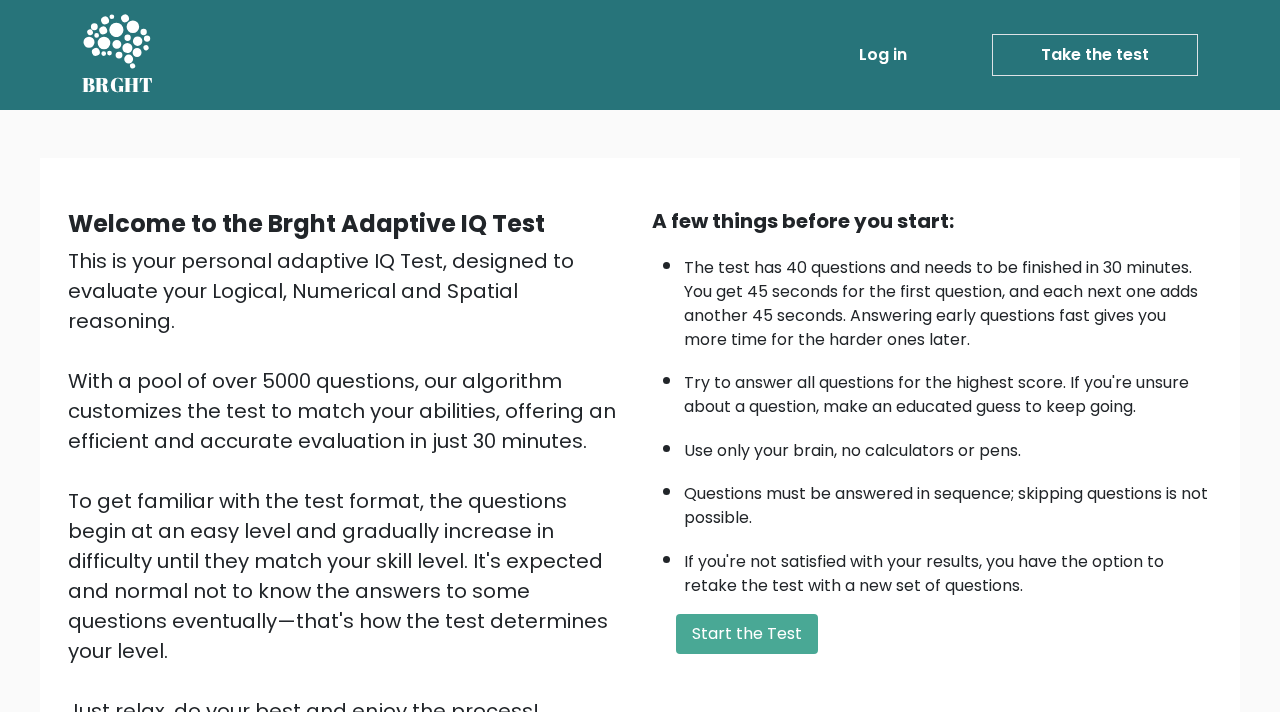 scroll, scrollTop: 0, scrollLeft: 0, axis: both 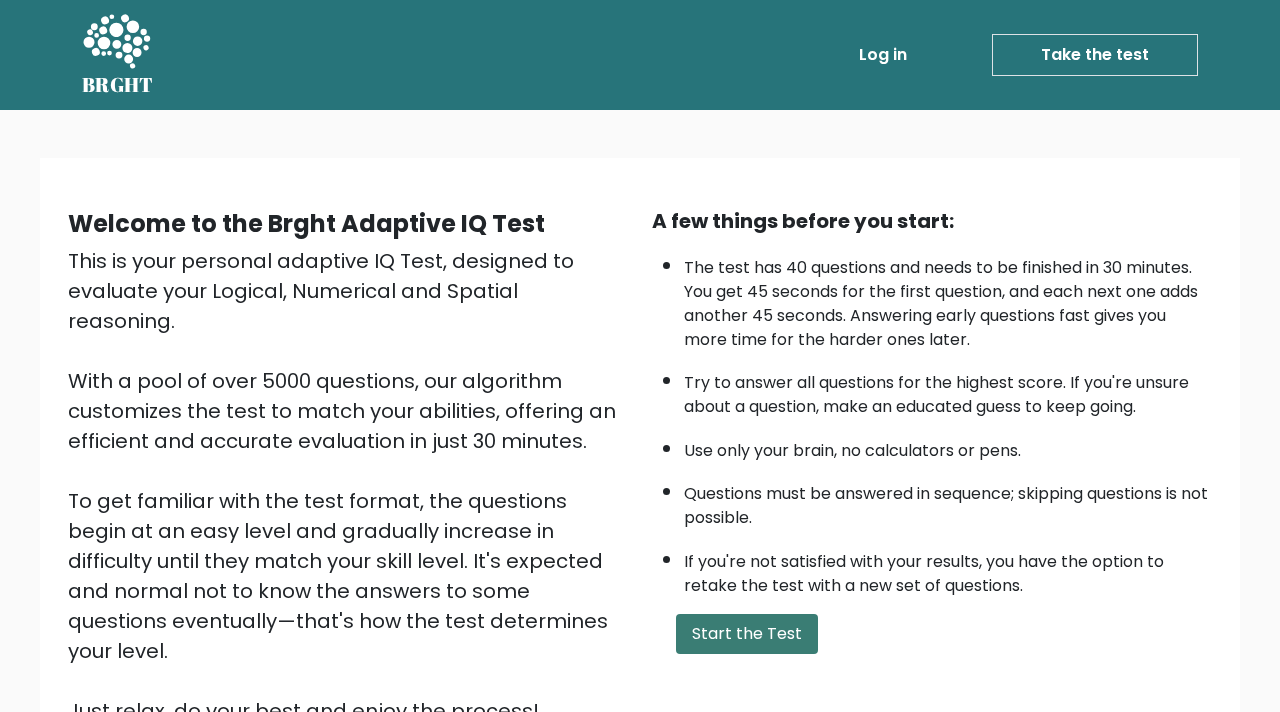 click on "Start the Test" at bounding box center (747, 634) 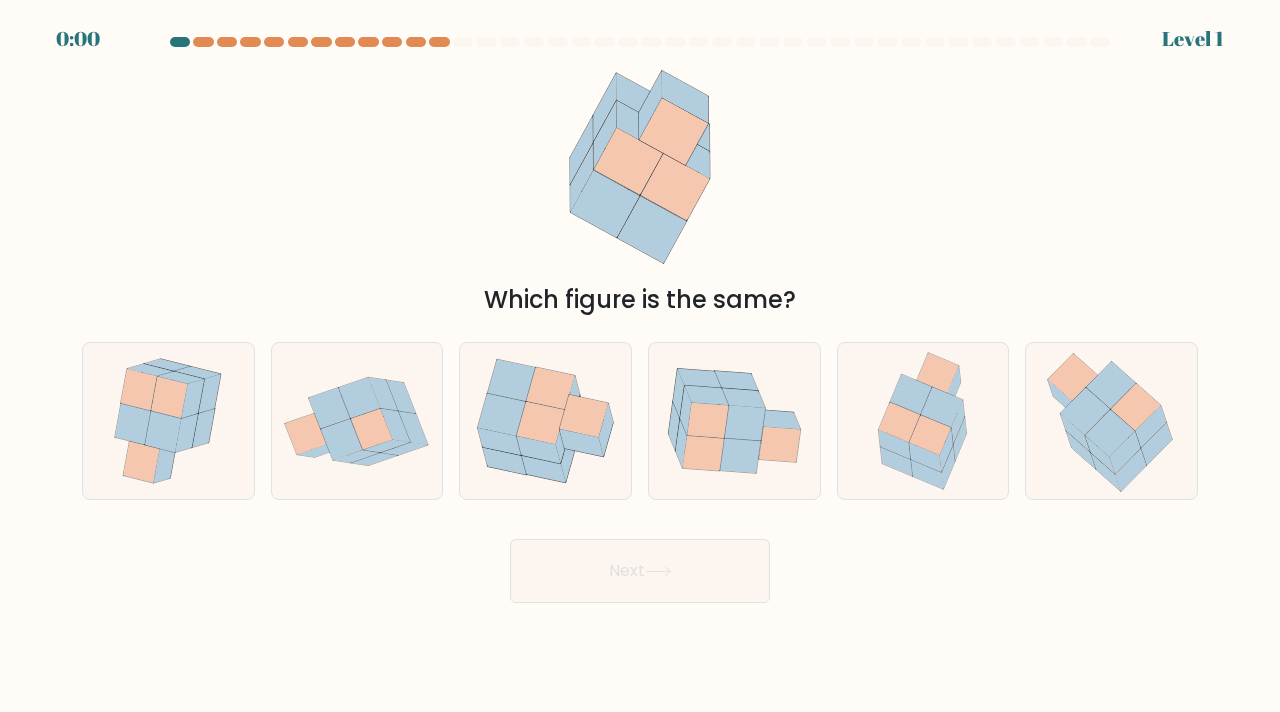 scroll, scrollTop: 0, scrollLeft: 0, axis: both 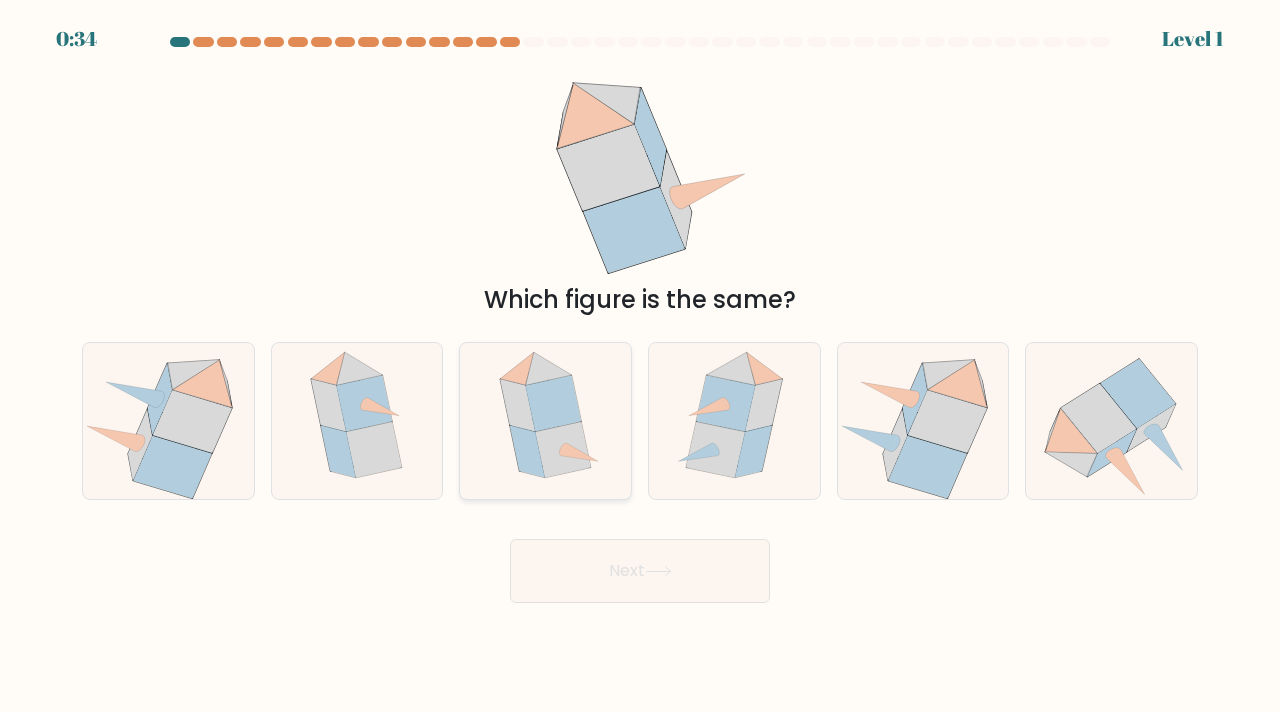 click at bounding box center [554, 403] 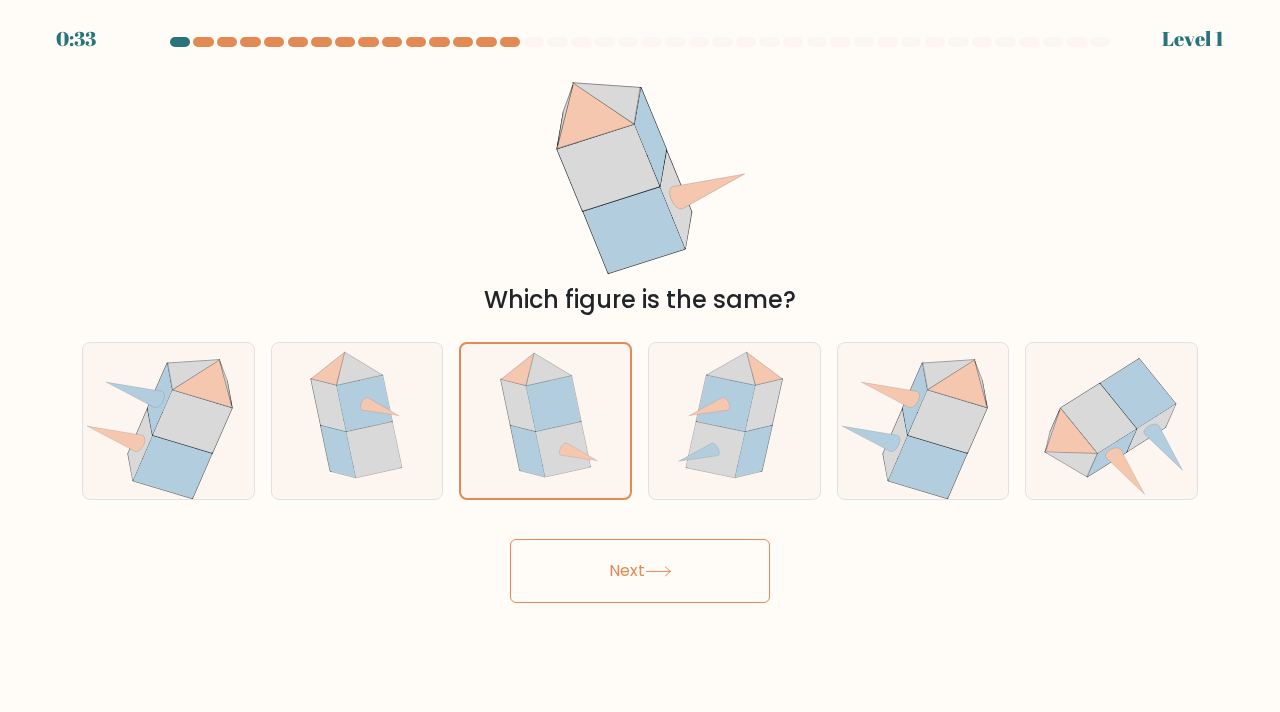 click on "Next" at bounding box center [640, 571] 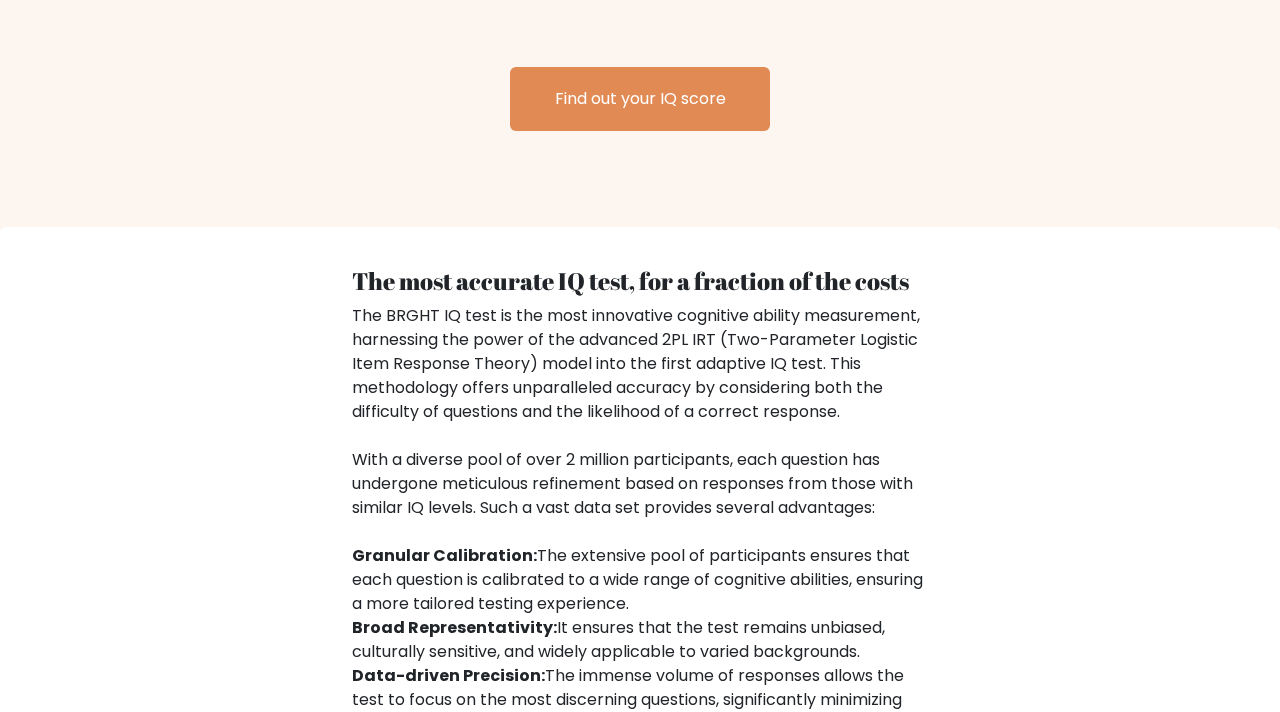 scroll, scrollTop: 3290, scrollLeft: 0, axis: vertical 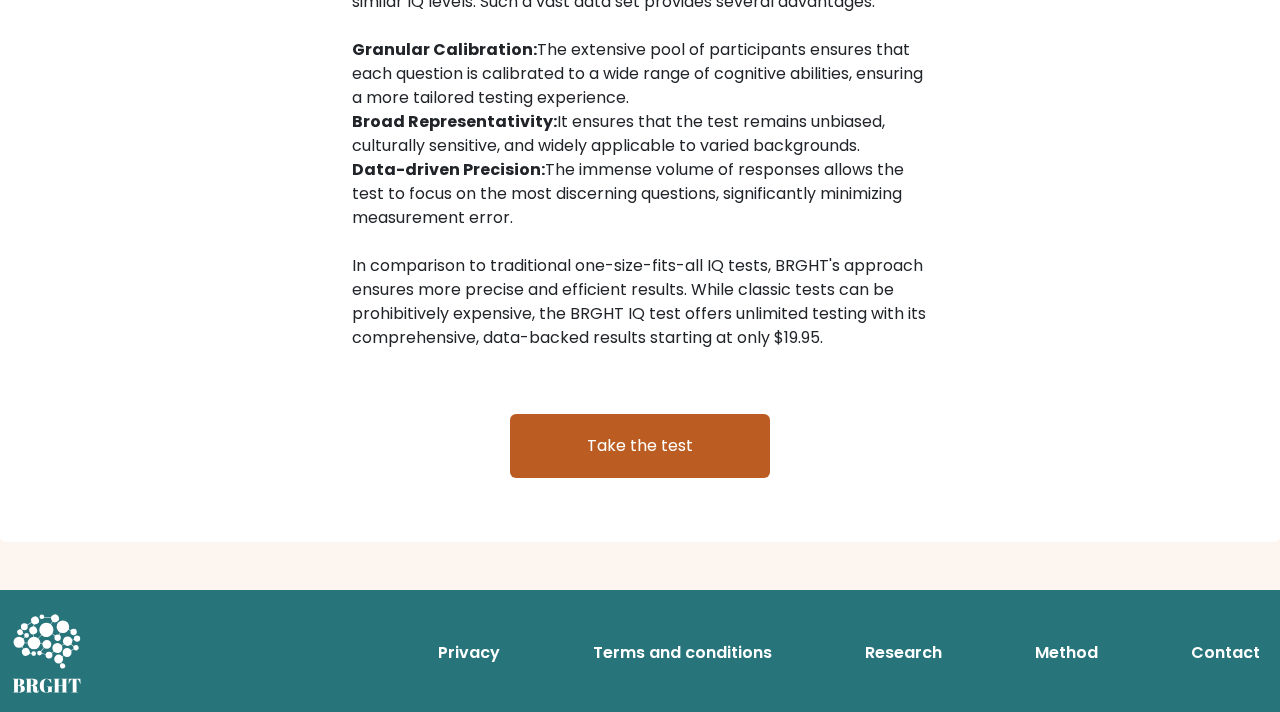 click on "Take the test" at bounding box center [640, 446] 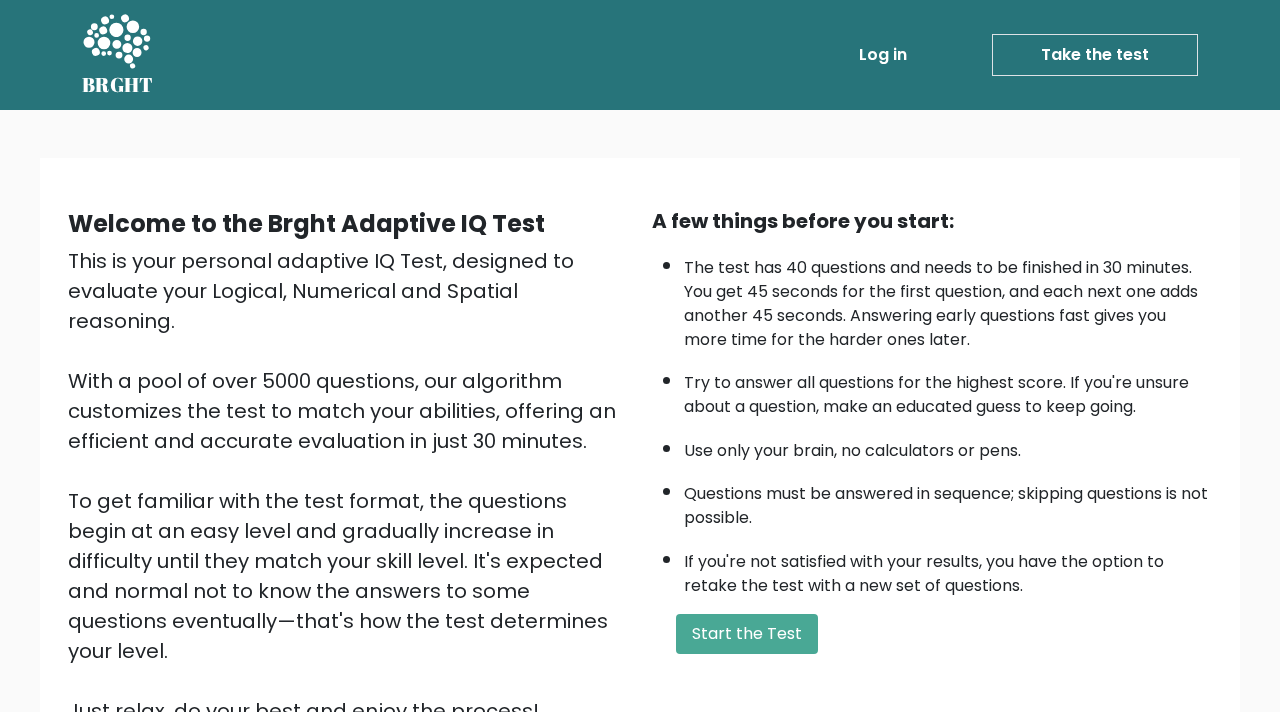 scroll, scrollTop: 0, scrollLeft: 0, axis: both 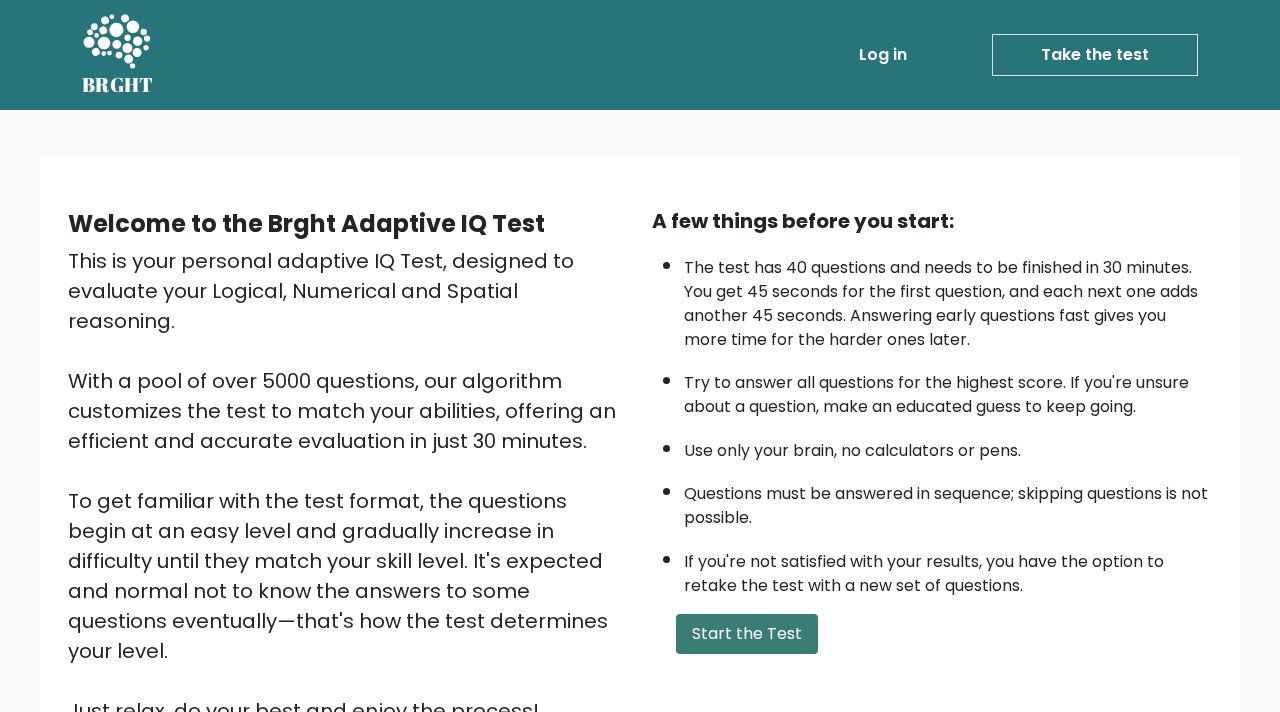 click on "Start the Test" at bounding box center (747, 634) 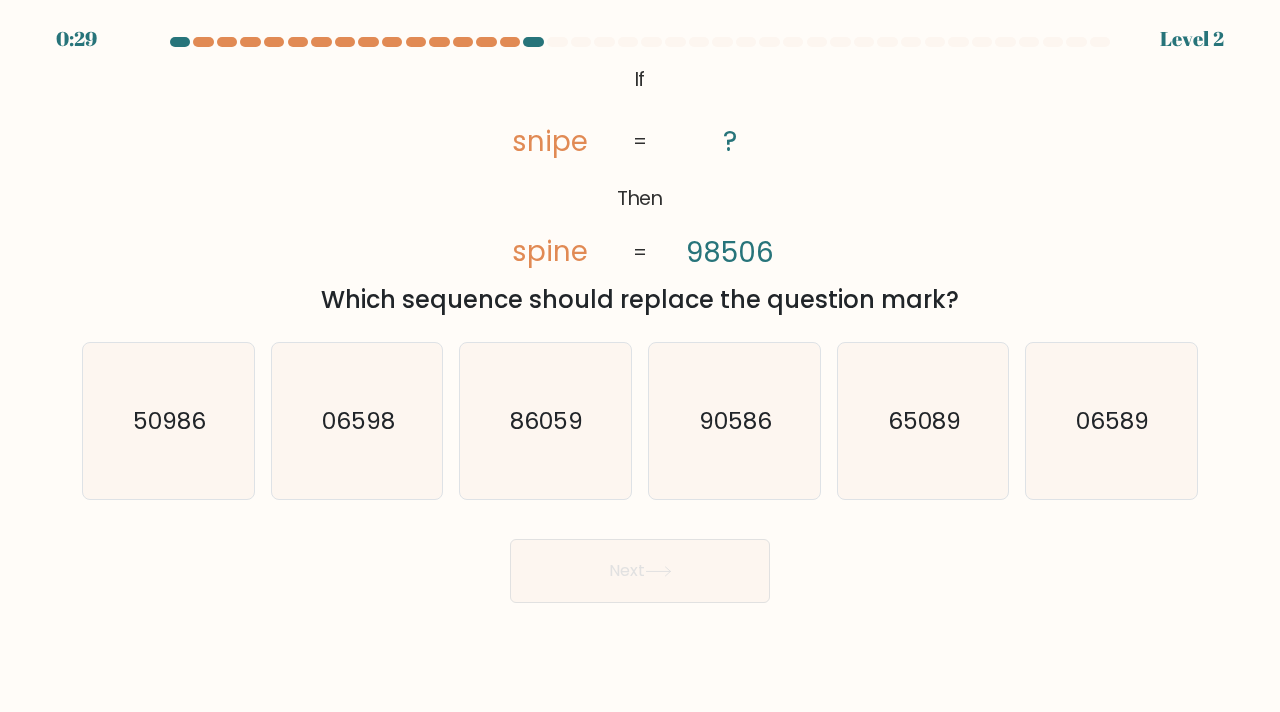 scroll, scrollTop: 0, scrollLeft: 0, axis: both 